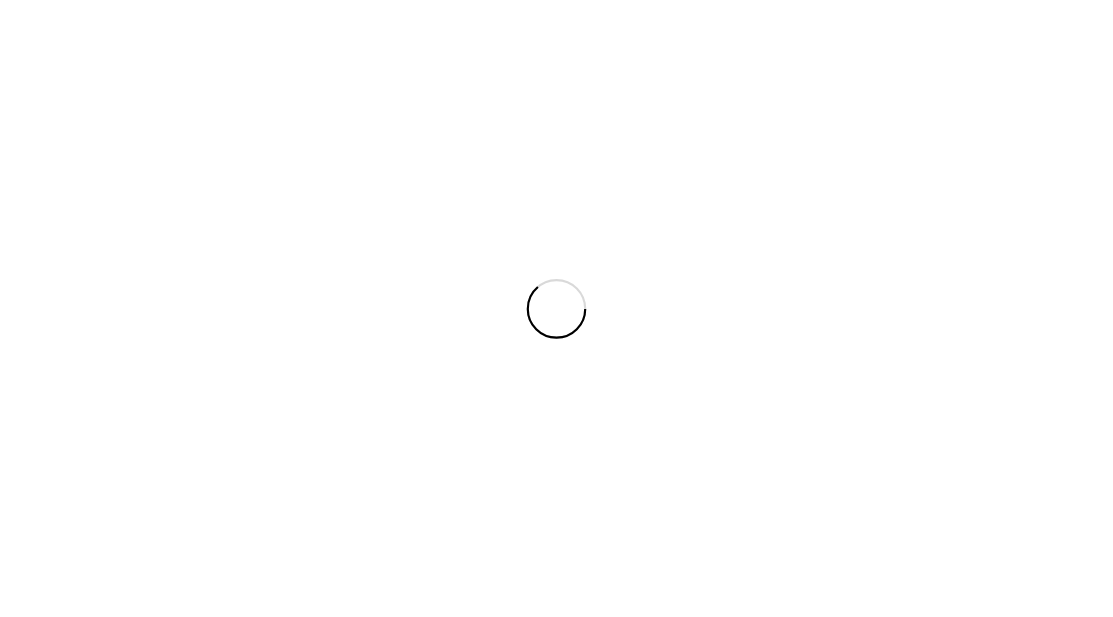 scroll, scrollTop: 0, scrollLeft: 0, axis: both 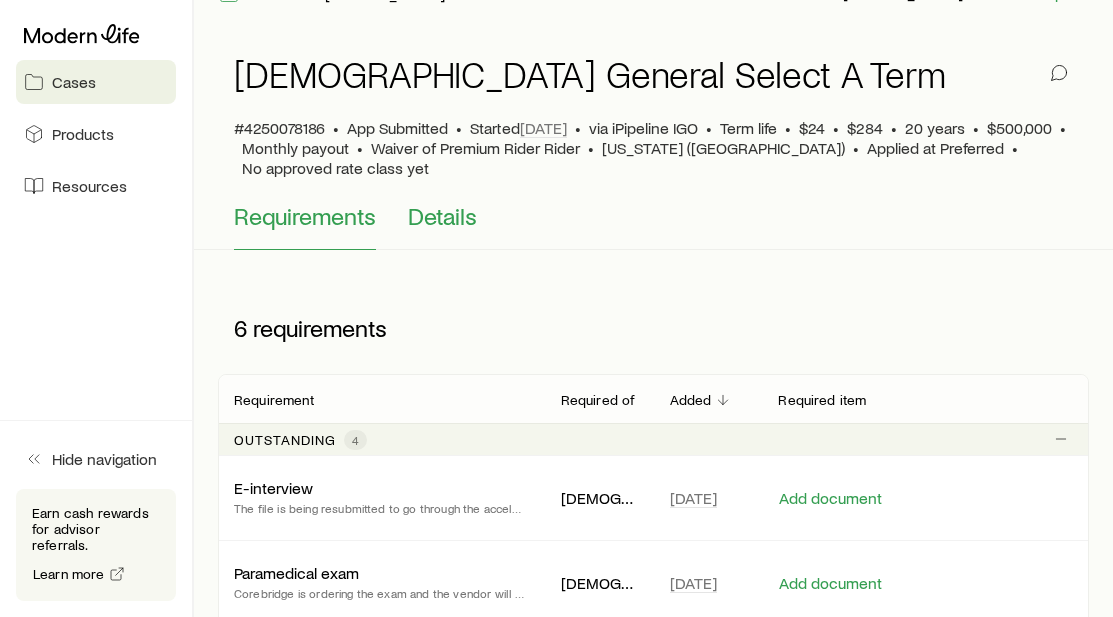 click on "Details" at bounding box center (442, 216) 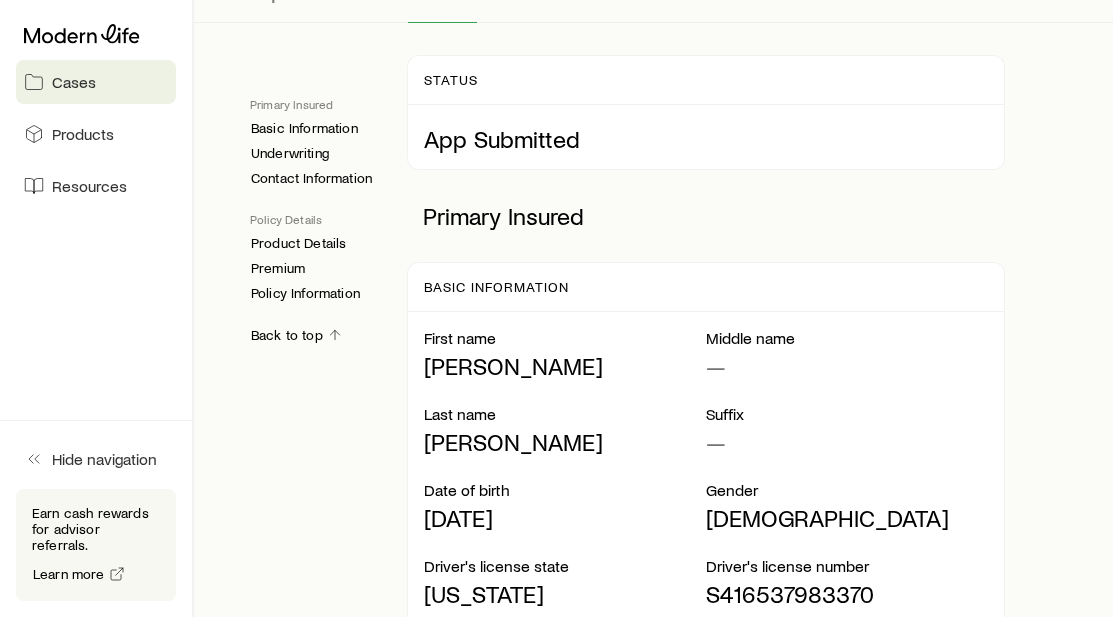 scroll, scrollTop: 0, scrollLeft: 0, axis: both 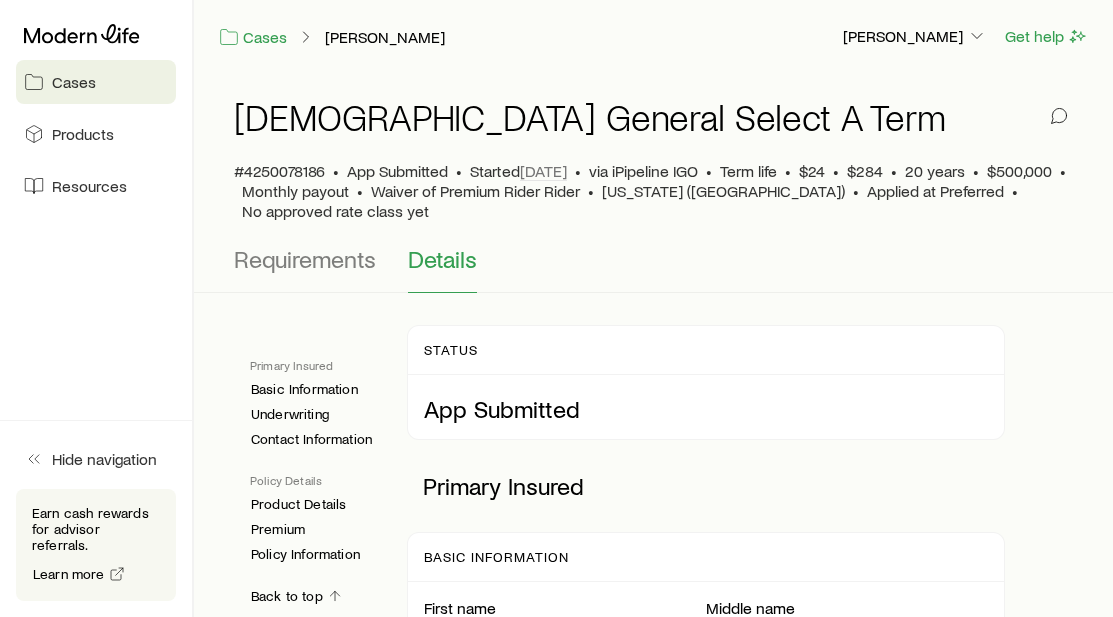 click on "Cases" at bounding box center [74, 82] 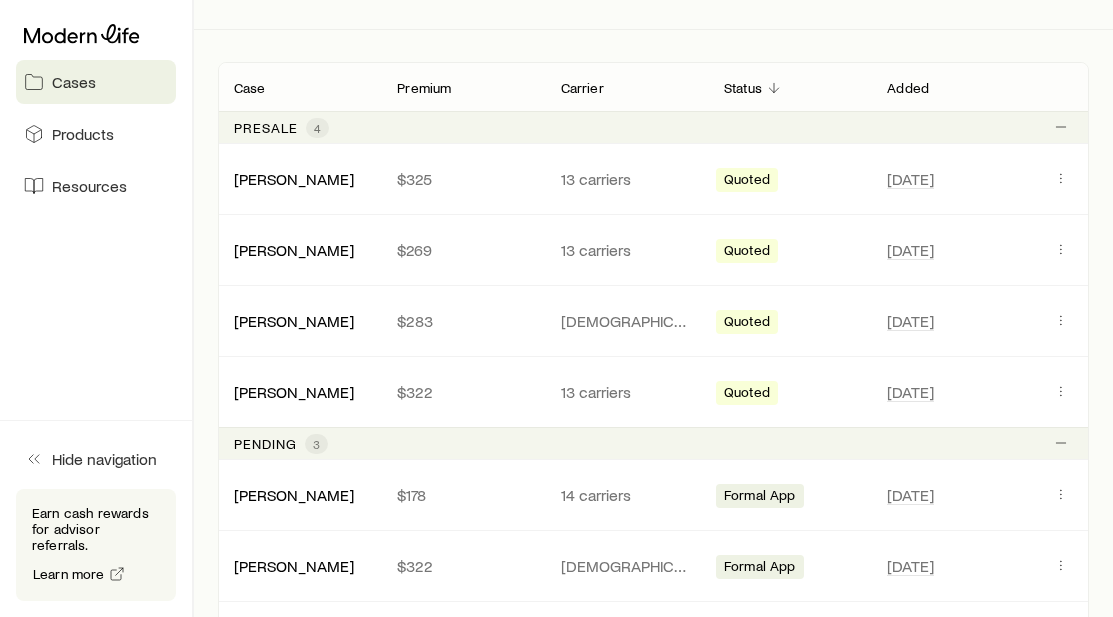 scroll, scrollTop: 0, scrollLeft: 0, axis: both 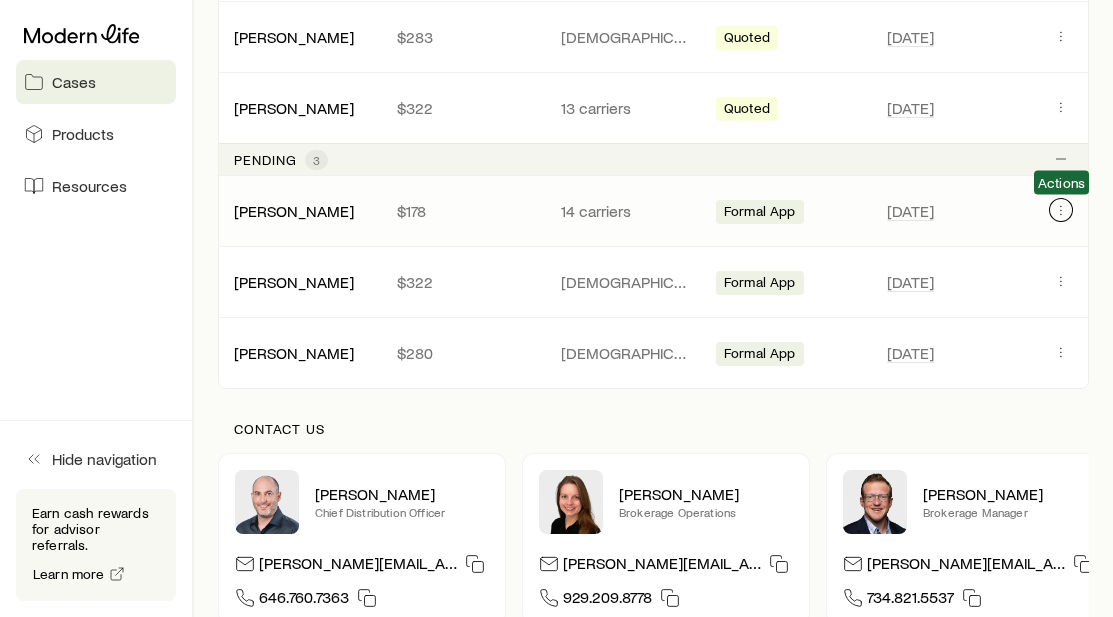click 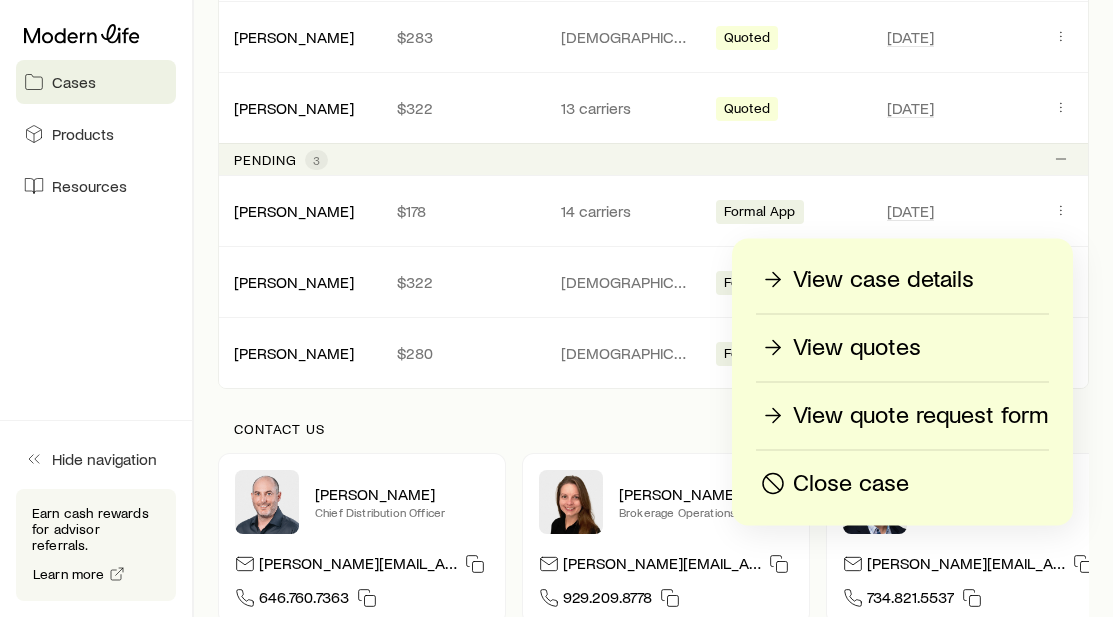 click on "View case details" at bounding box center [883, 280] 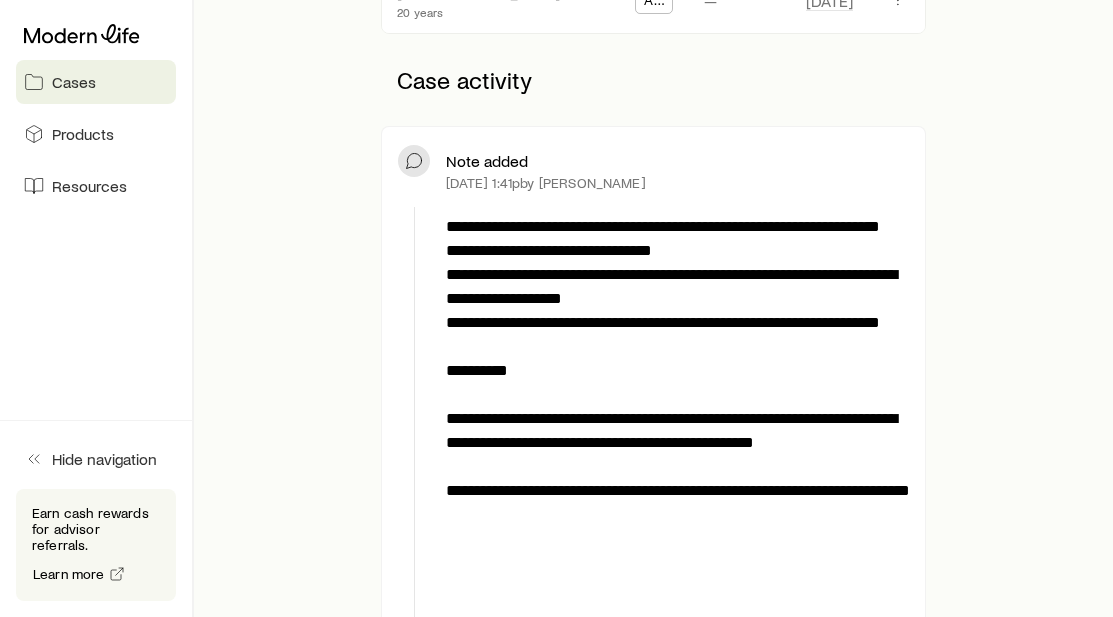scroll, scrollTop: 0, scrollLeft: 0, axis: both 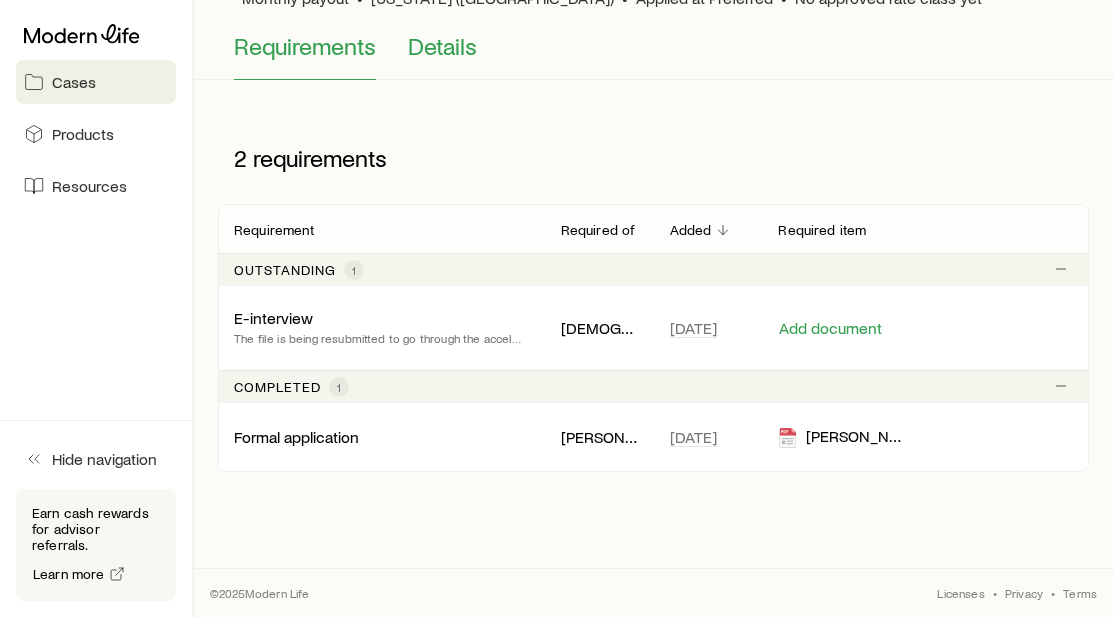 click on "Details" at bounding box center (442, 46) 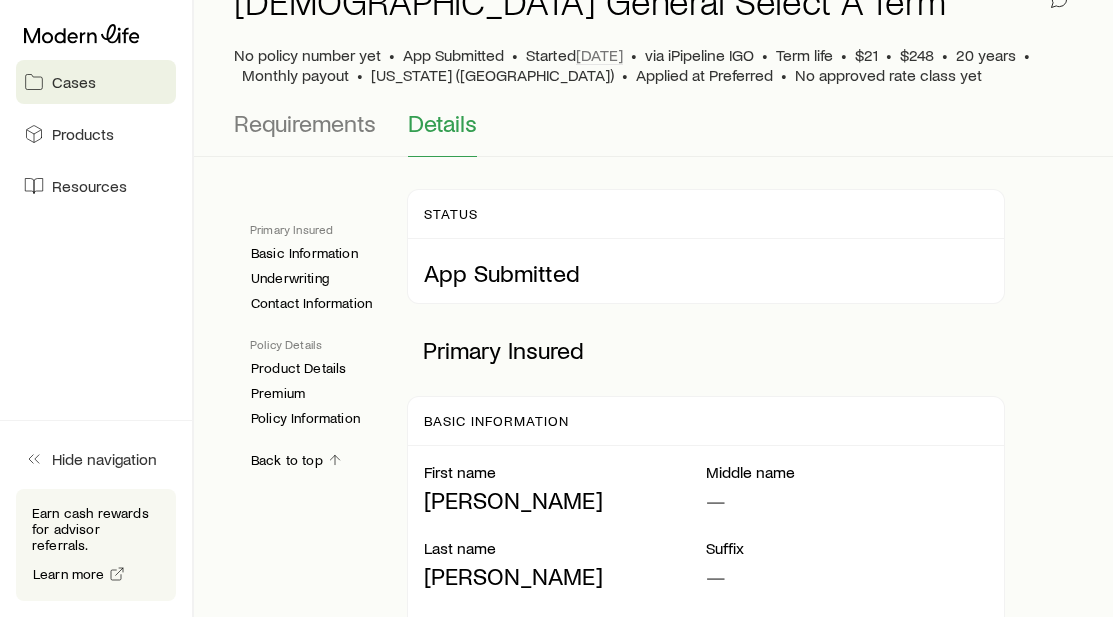 scroll, scrollTop: 0, scrollLeft: 0, axis: both 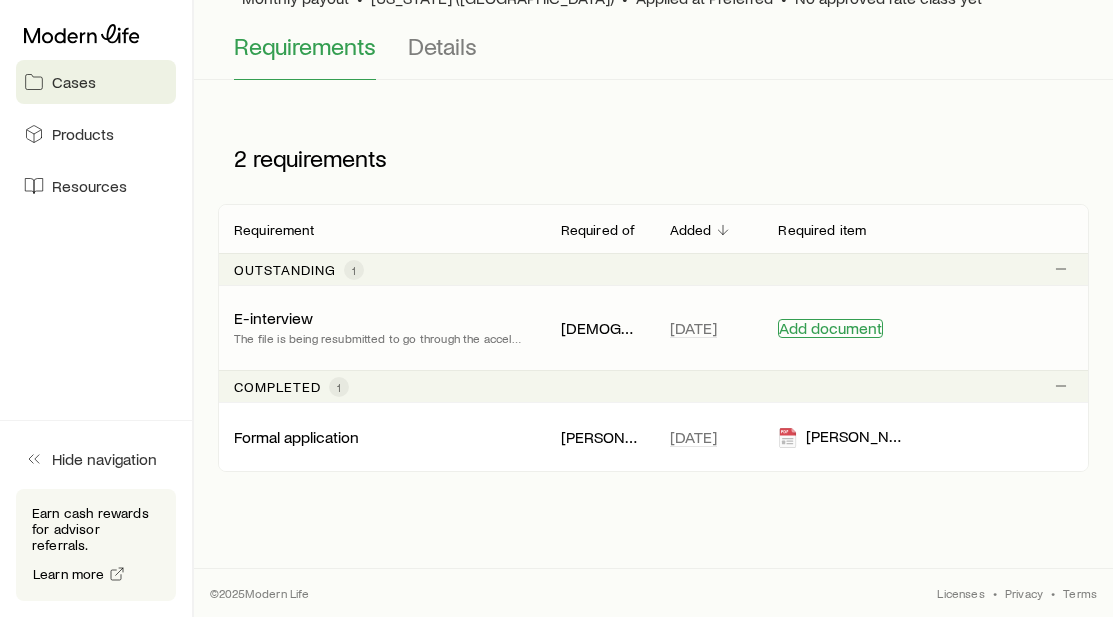 click on "Add document" at bounding box center [830, 328] 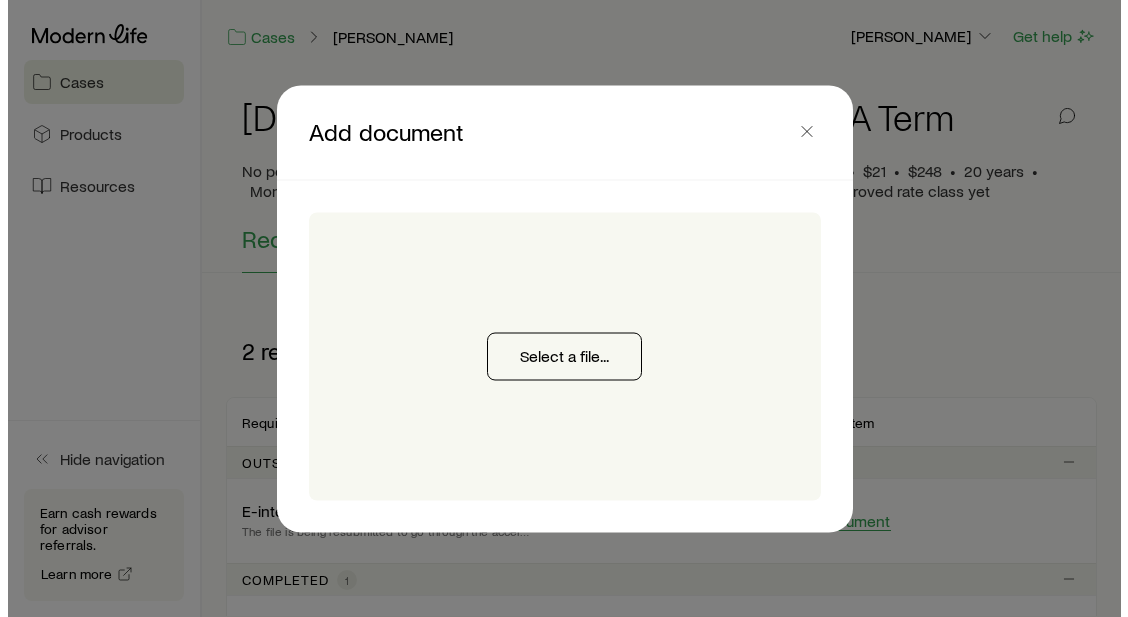 scroll, scrollTop: 0, scrollLeft: 0, axis: both 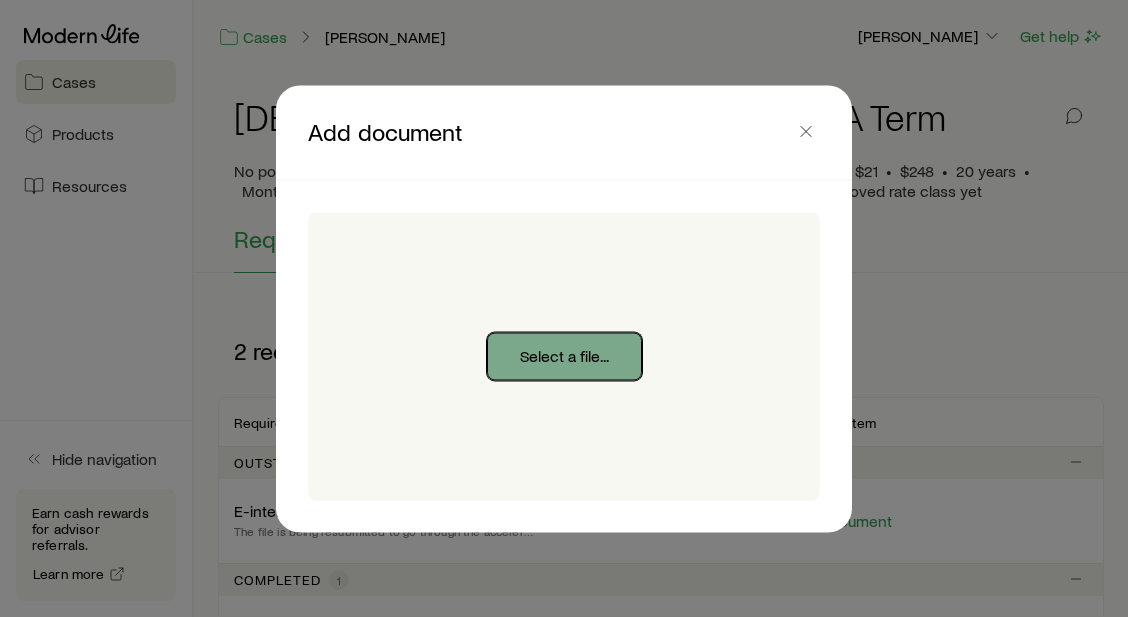 click on "Select a file..." at bounding box center [564, 356] 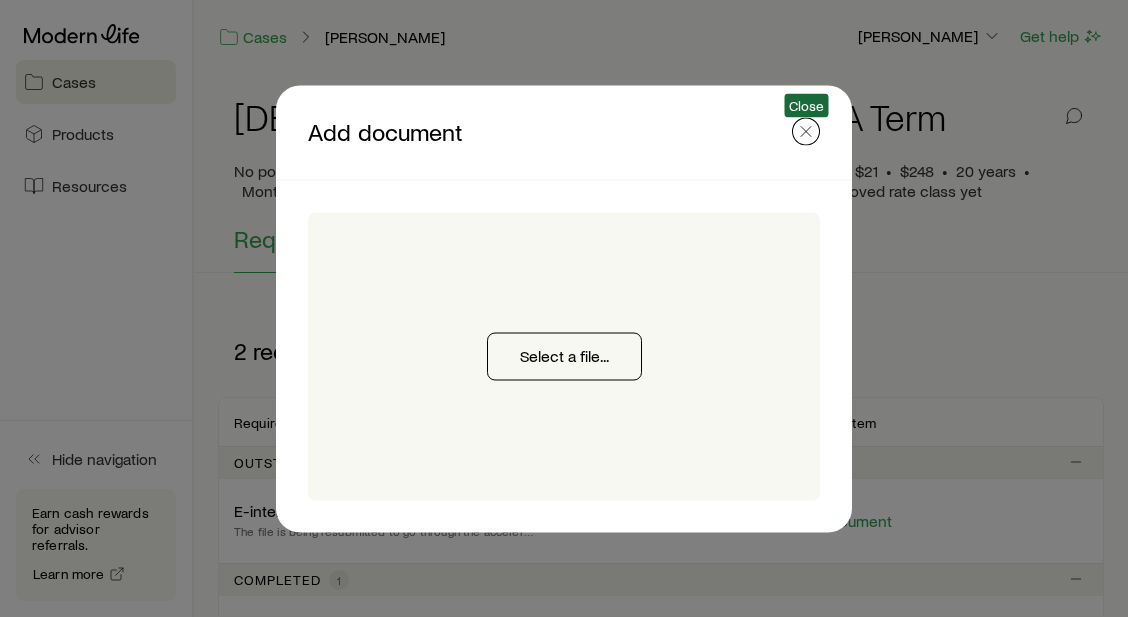 click 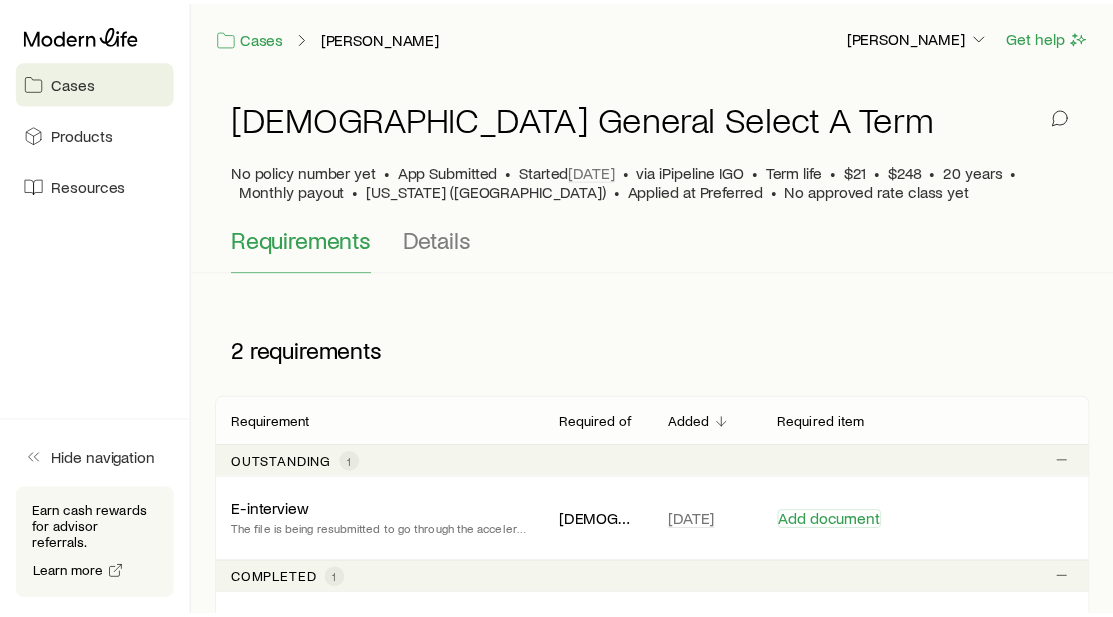 scroll, scrollTop: 193, scrollLeft: 0, axis: vertical 